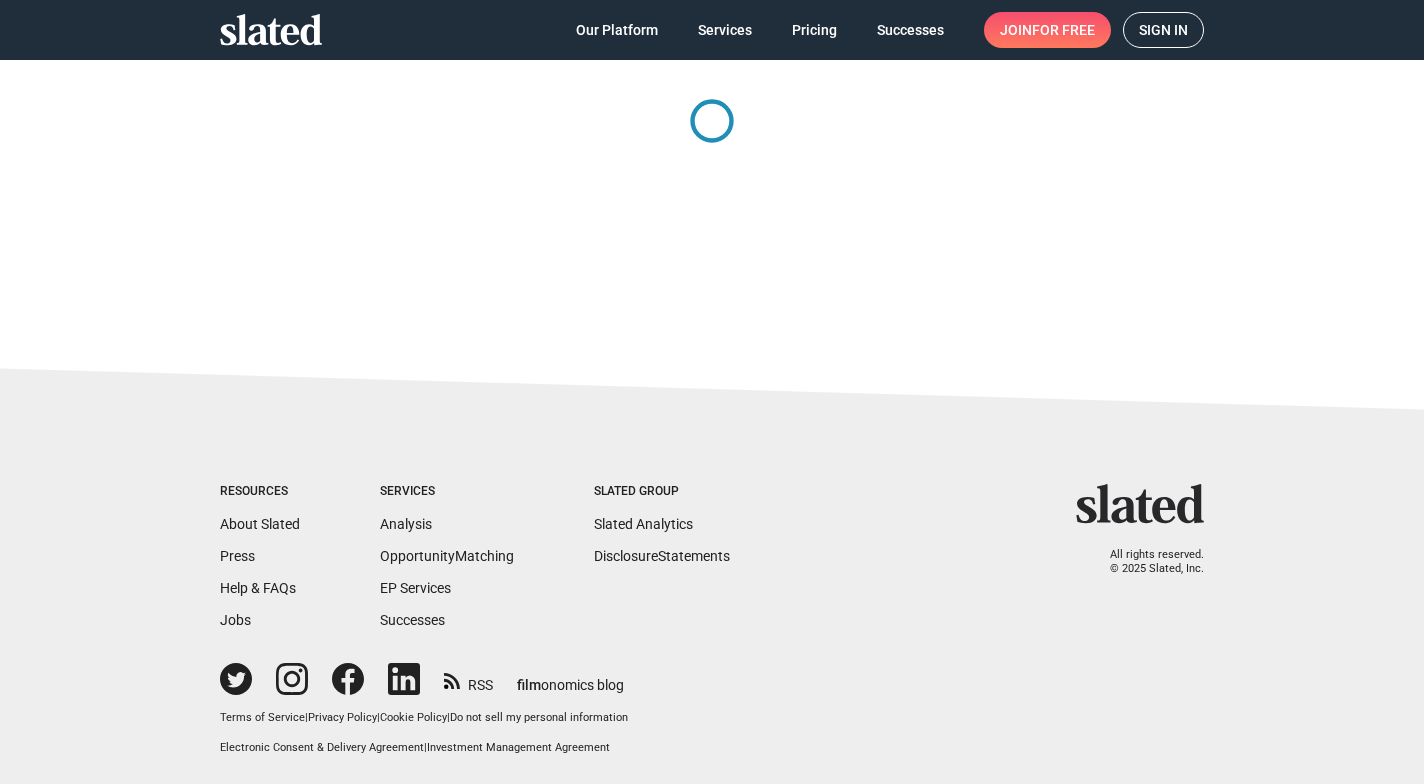 scroll, scrollTop: 0, scrollLeft: 0, axis: both 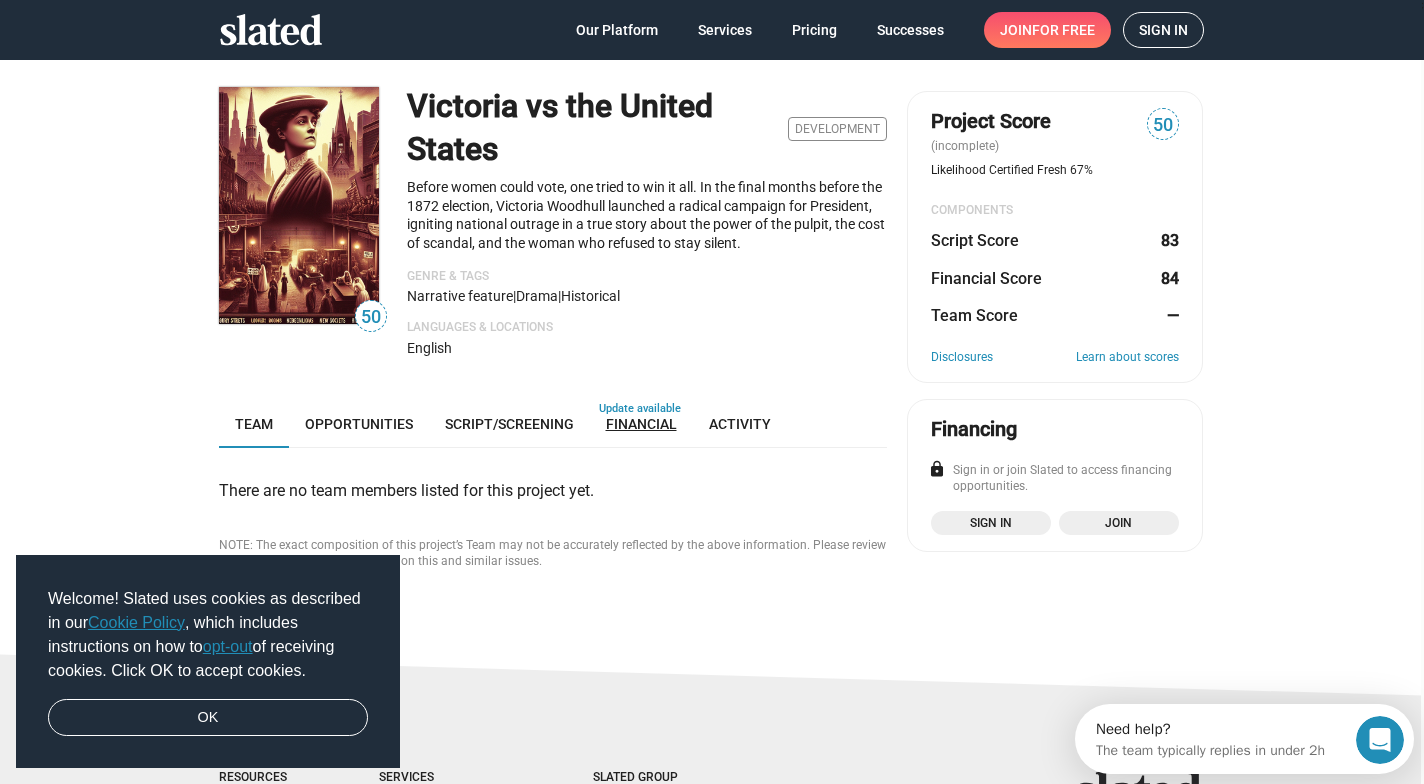 click on "Financial" at bounding box center (641, 424) 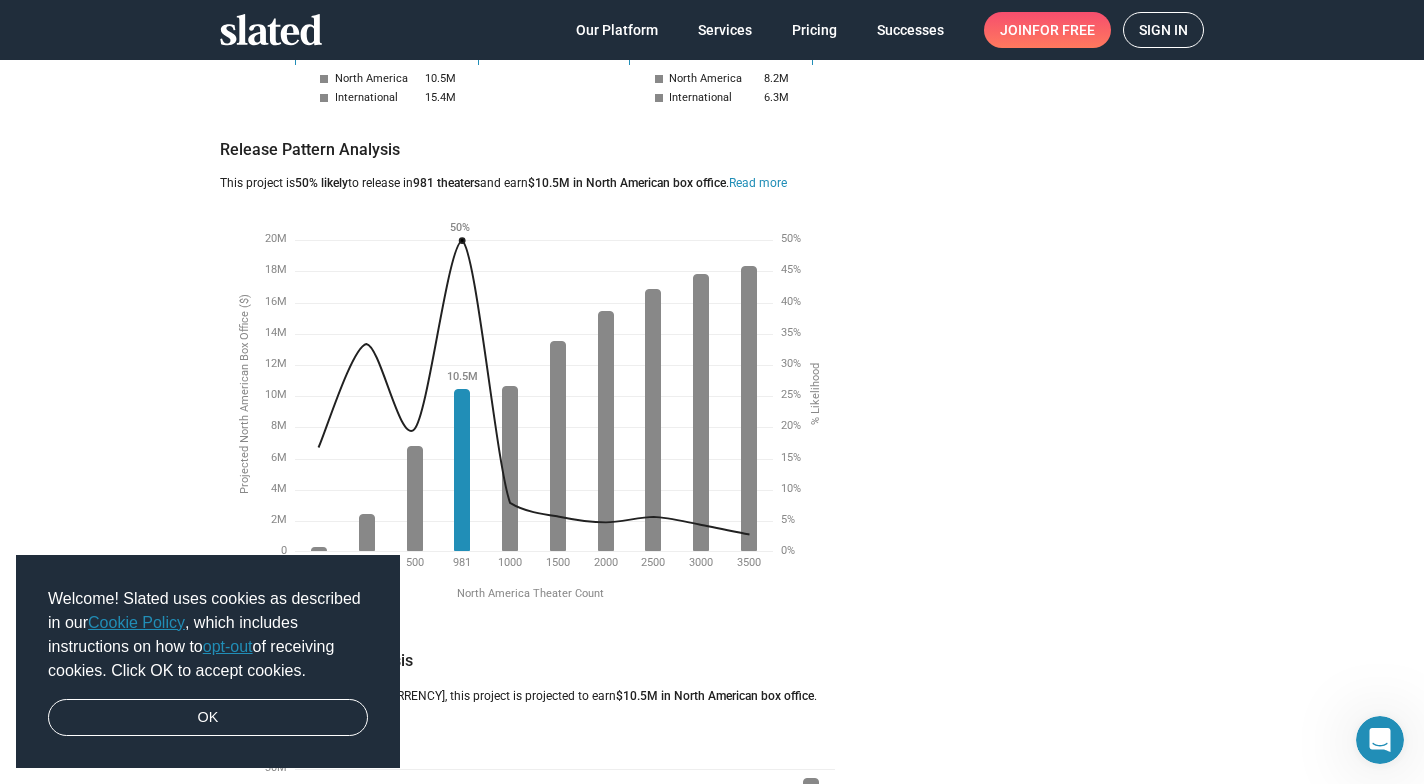 scroll, scrollTop: 1310, scrollLeft: 0, axis: vertical 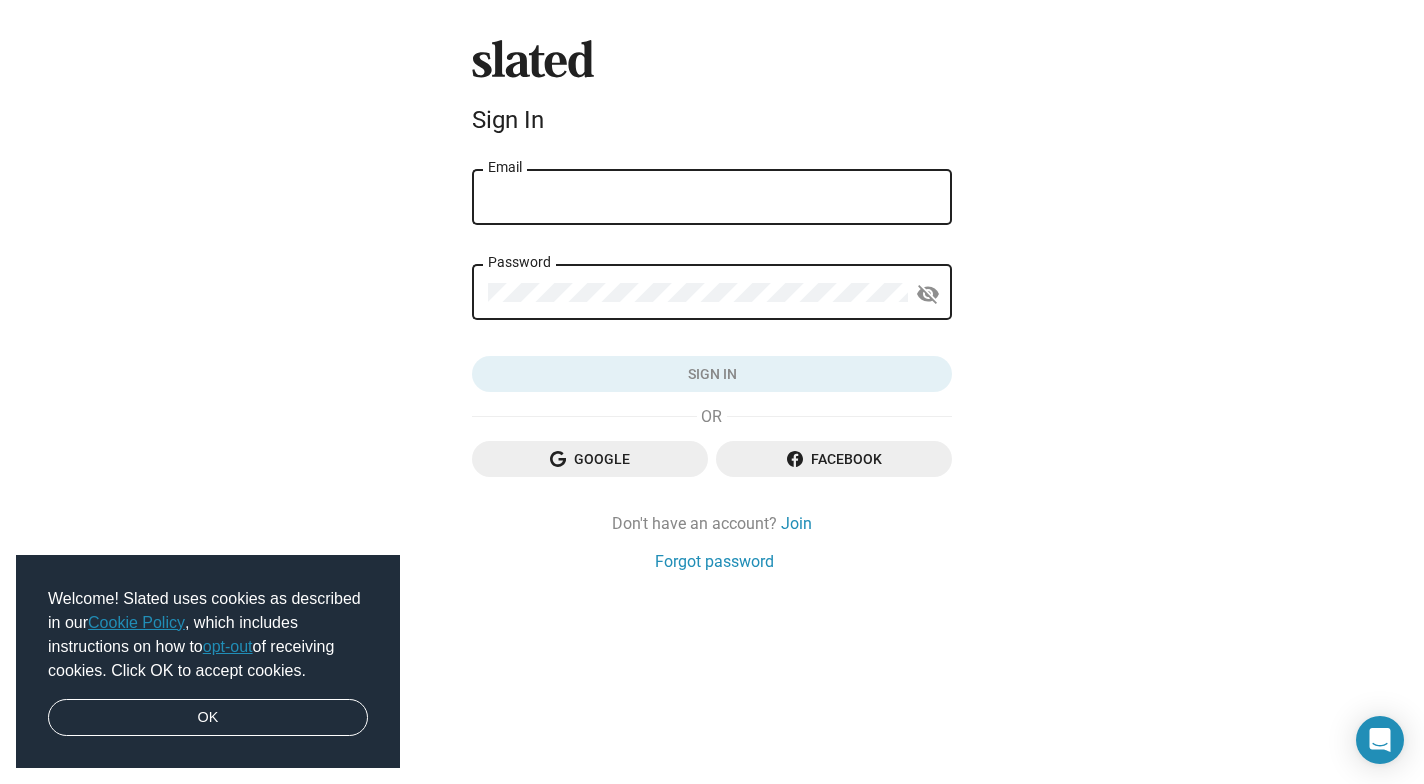 click on "Email" at bounding box center (712, 195) 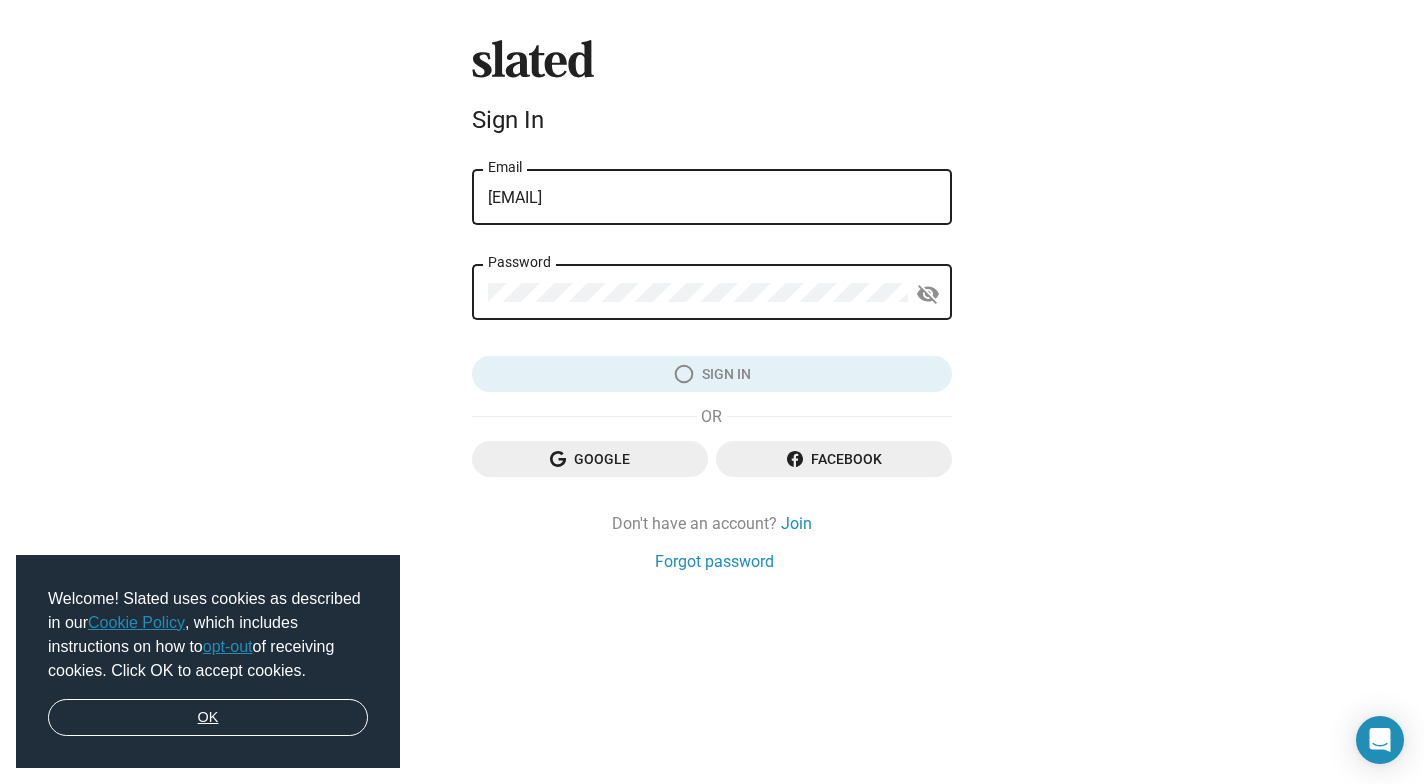 click on "OK" at bounding box center [208, 718] 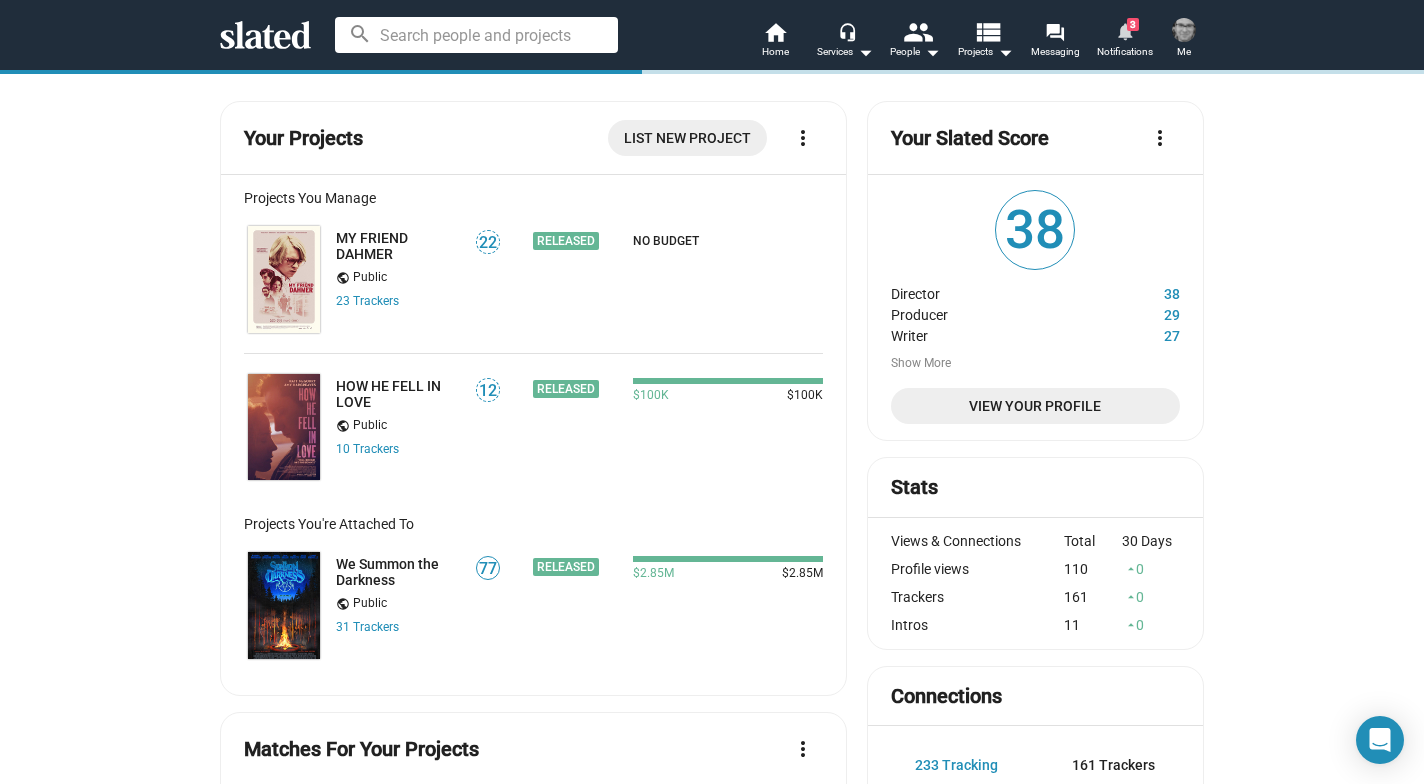 click on "notifications" at bounding box center [1124, 30] 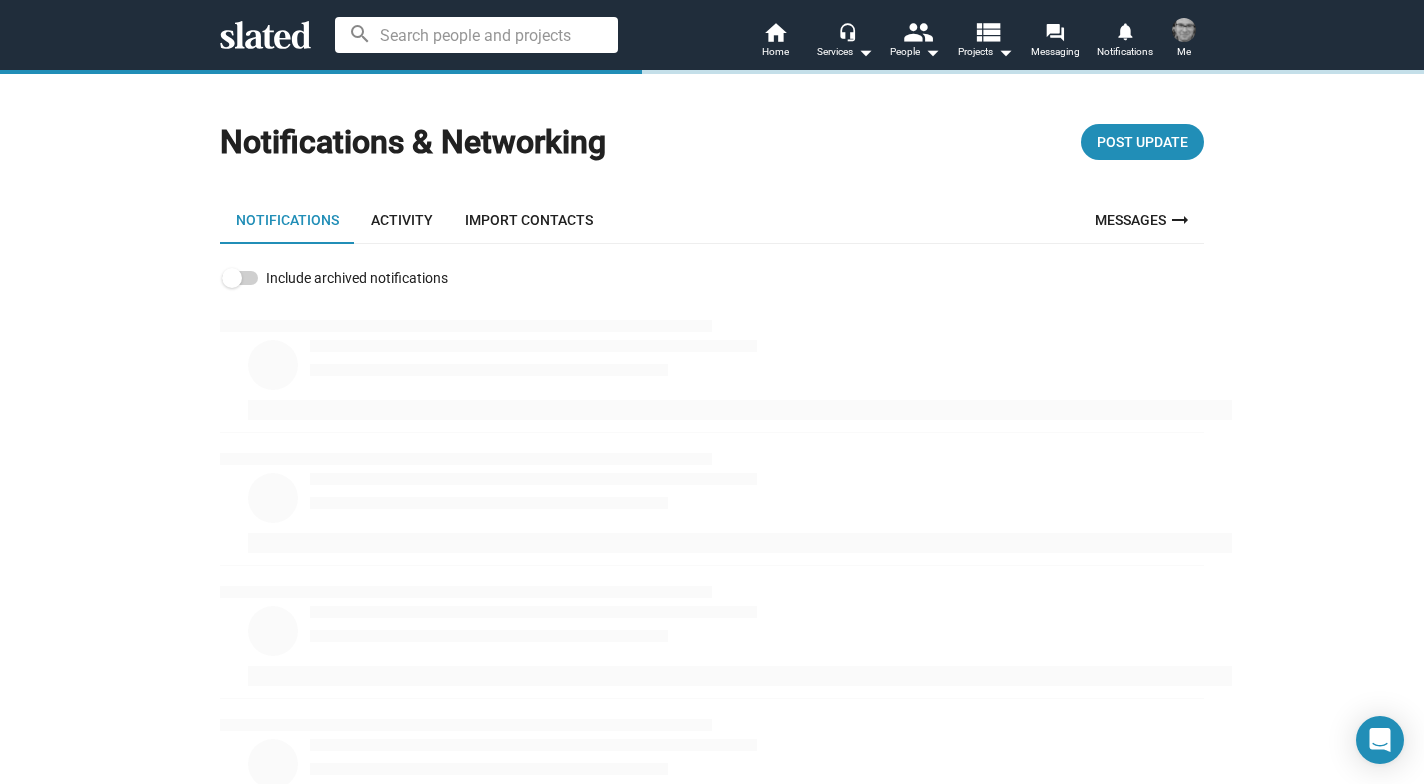 scroll, scrollTop: 1, scrollLeft: 0, axis: vertical 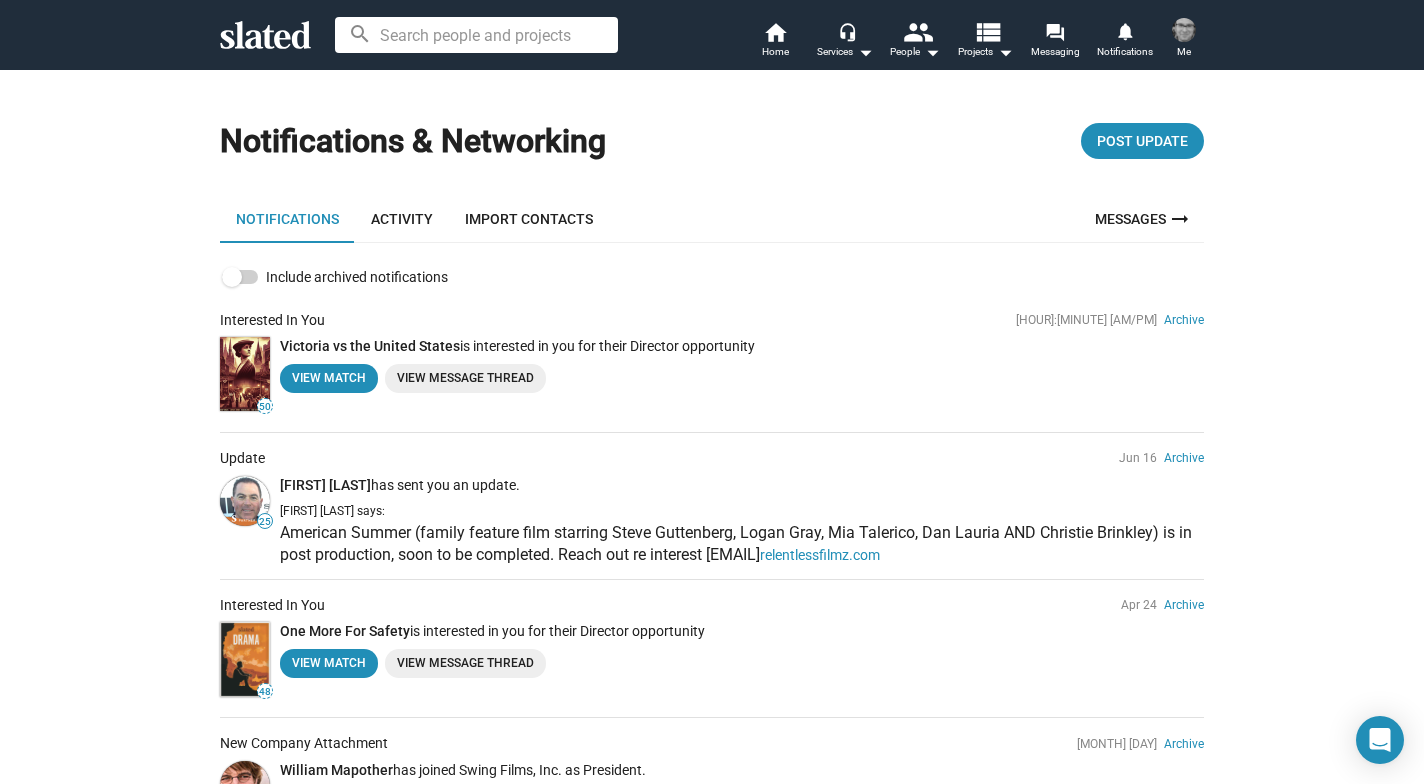 click on "View Message Thread" at bounding box center [465, 378] 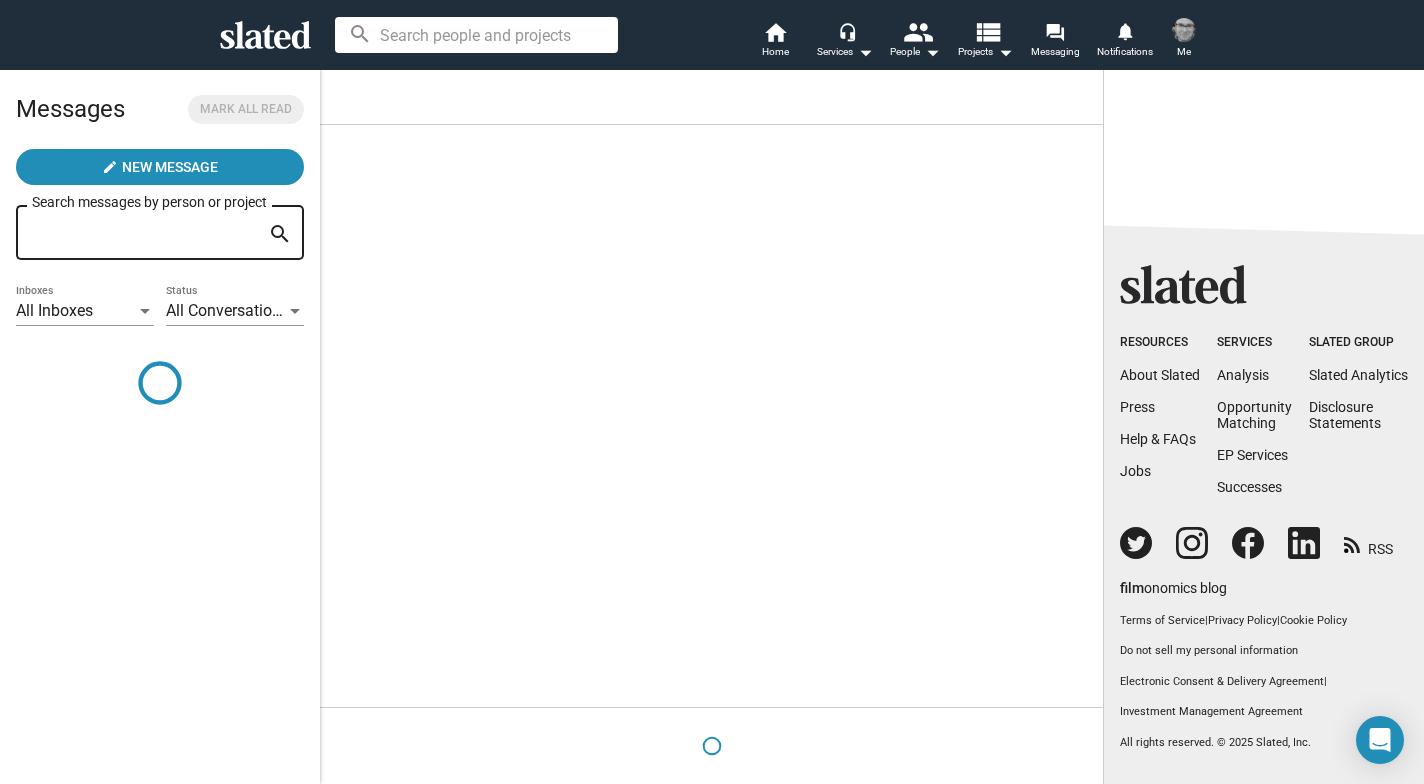 scroll, scrollTop: 0, scrollLeft: 0, axis: both 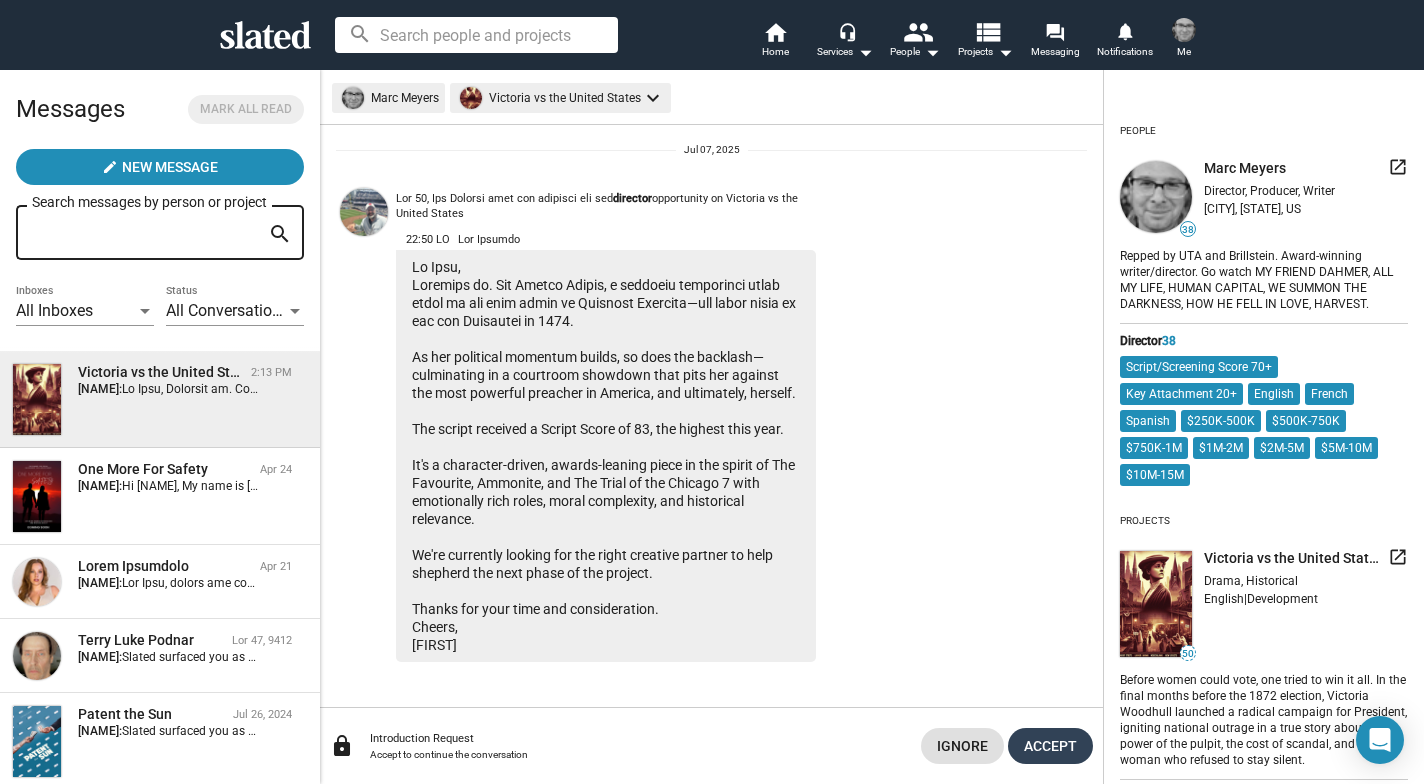 click on "Accept" at bounding box center (1050, 746) 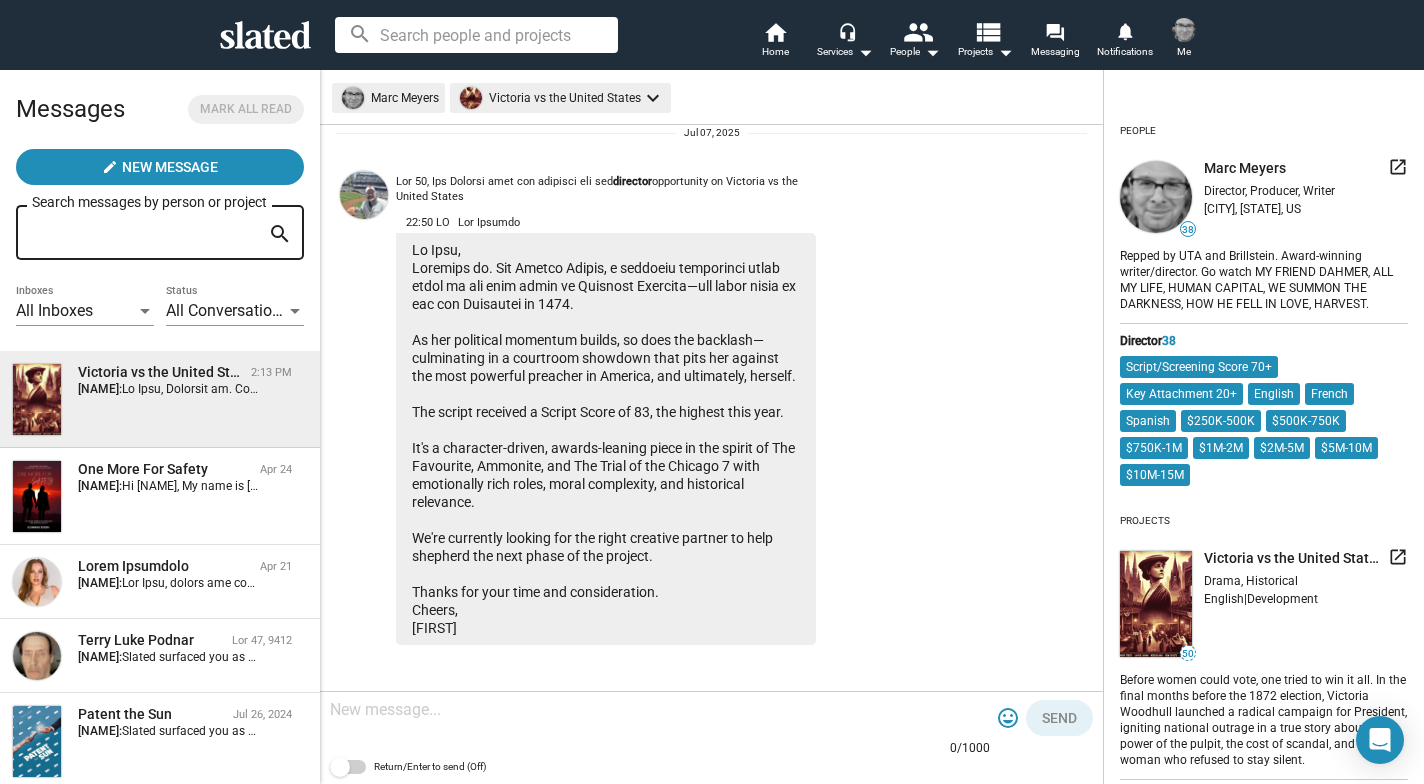 scroll, scrollTop: 63, scrollLeft: 0, axis: vertical 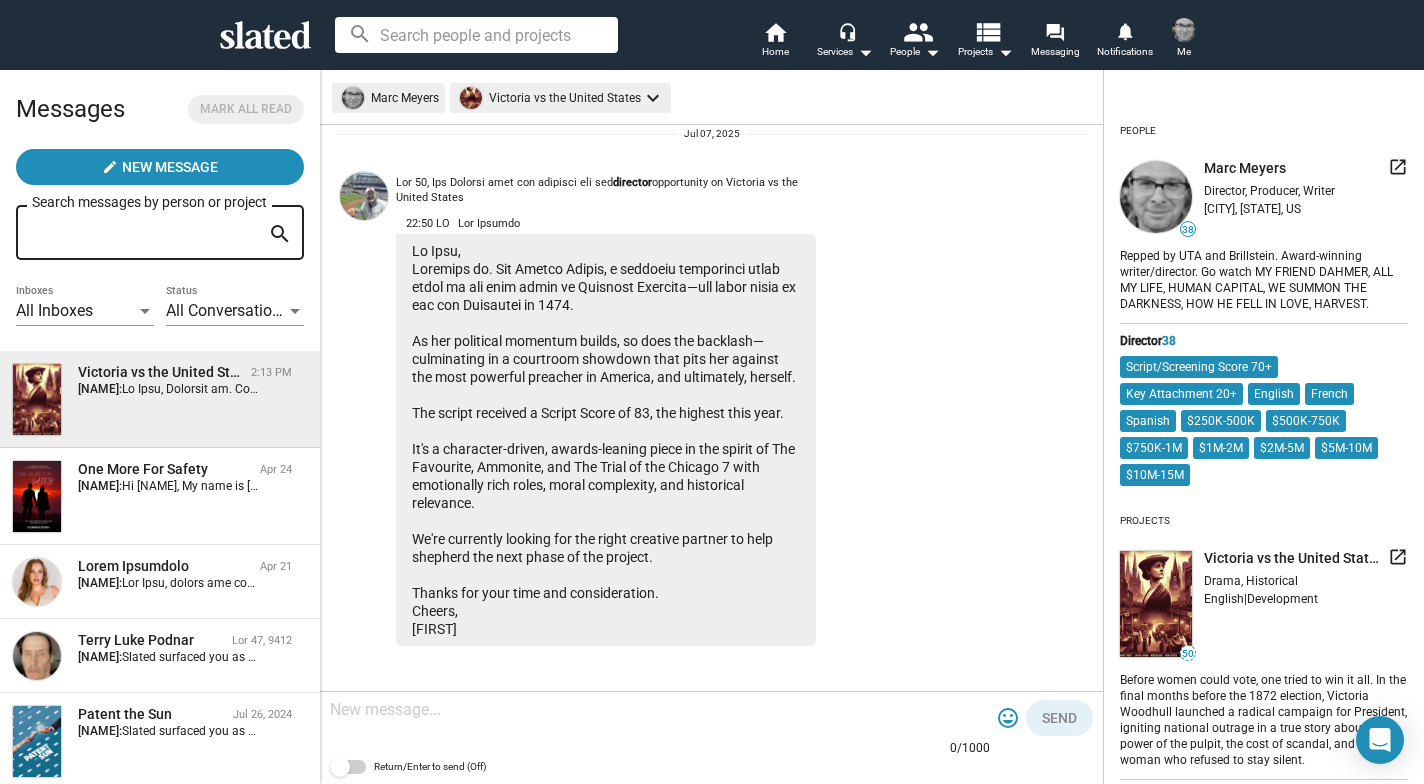 click at bounding box center [660, 710] 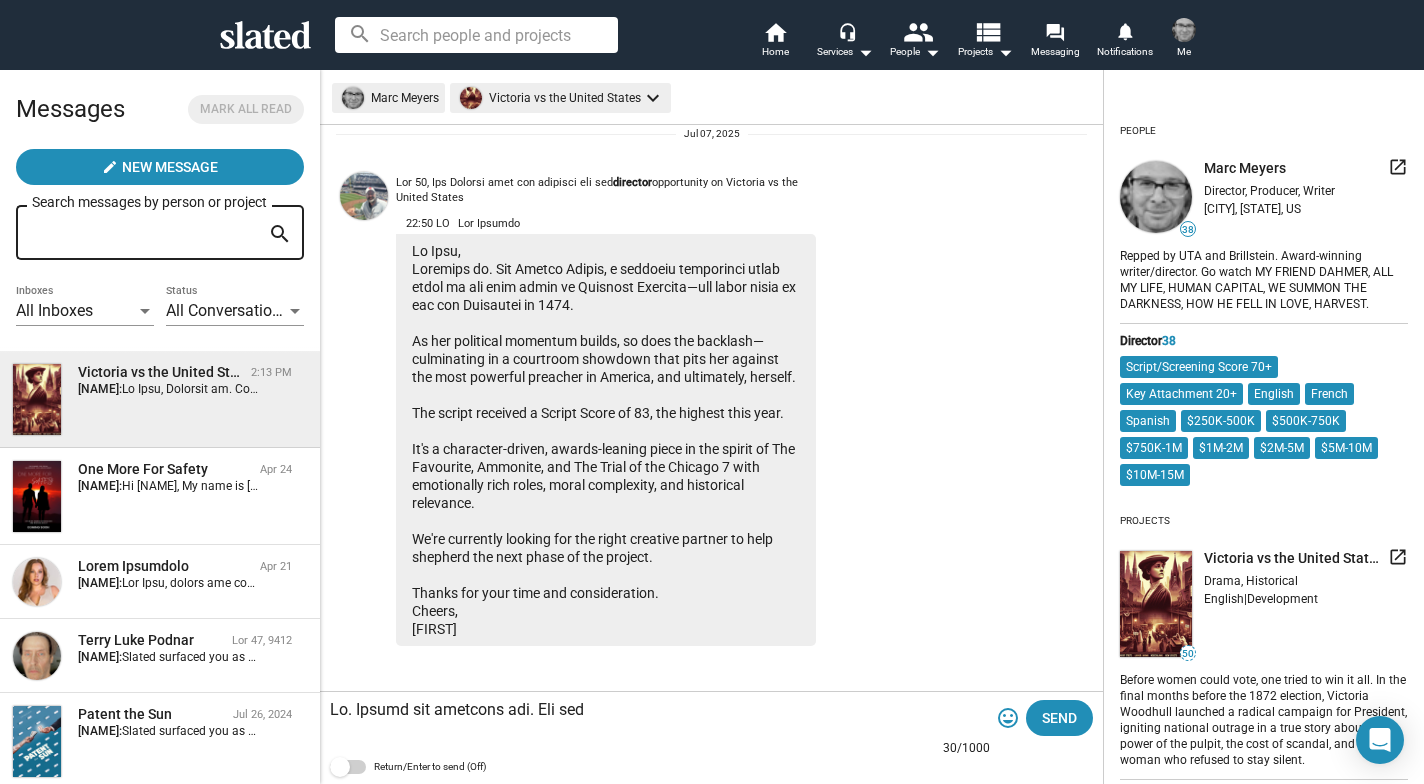 click at bounding box center (364, 196) 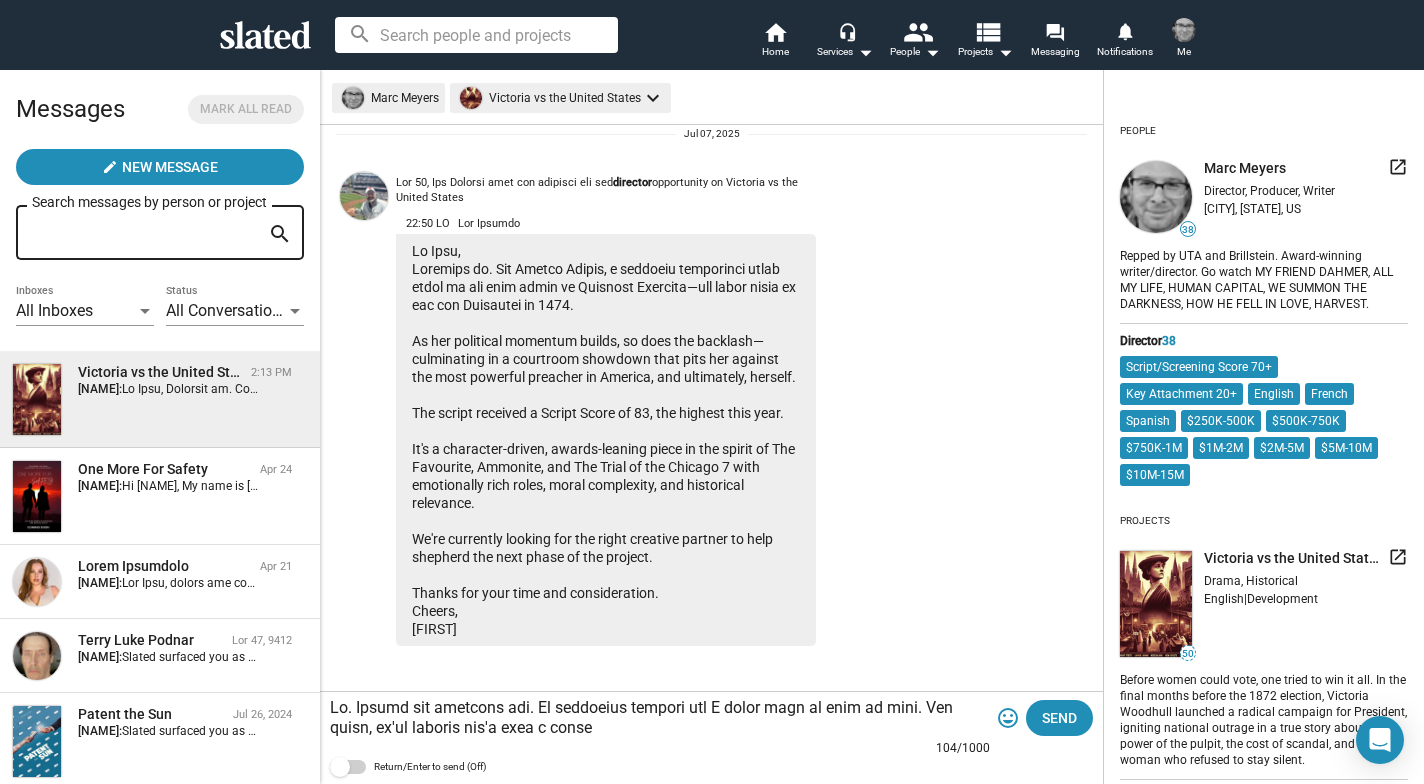 drag, startPoint x: 434, startPoint y: 731, endPoint x: 575, endPoint y: 728, distance: 141.0319 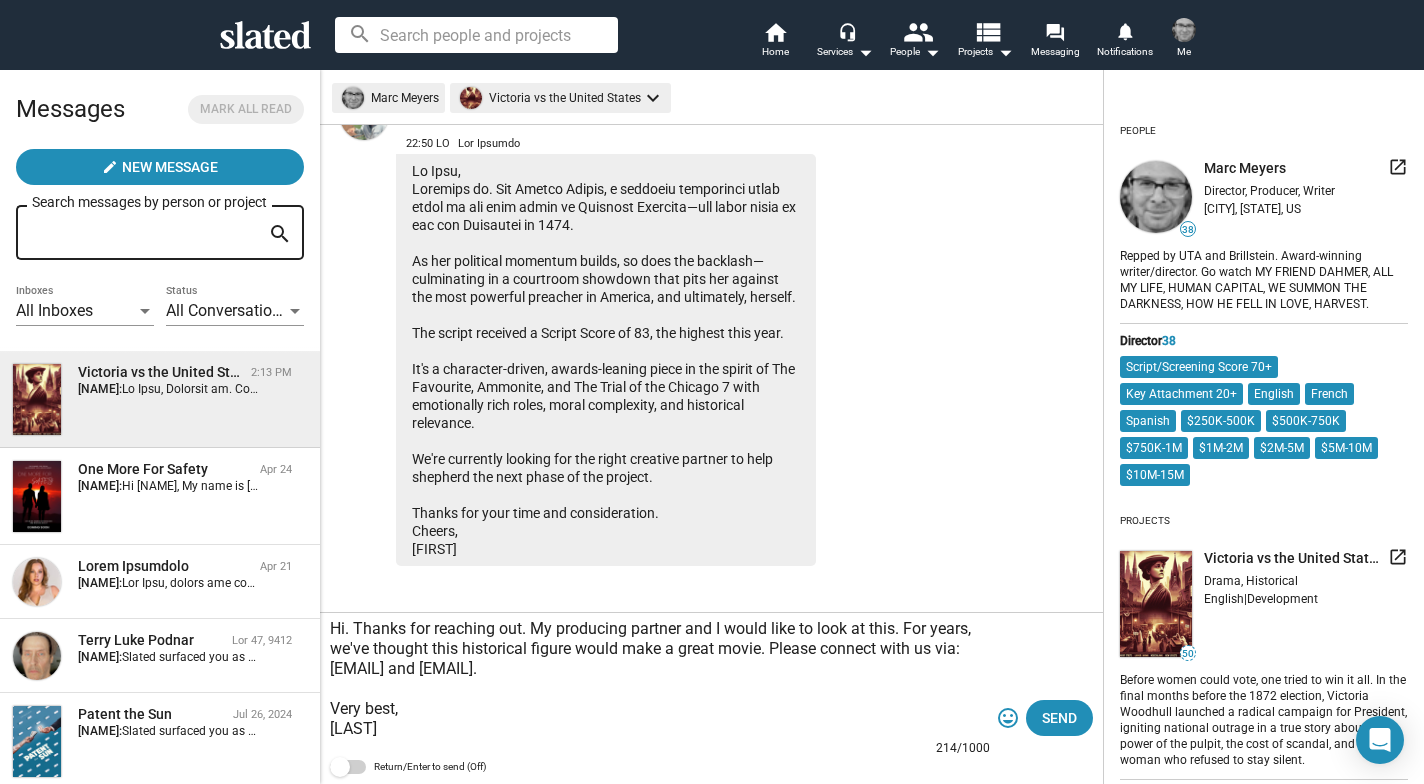 scroll, scrollTop: 143, scrollLeft: 0, axis: vertical 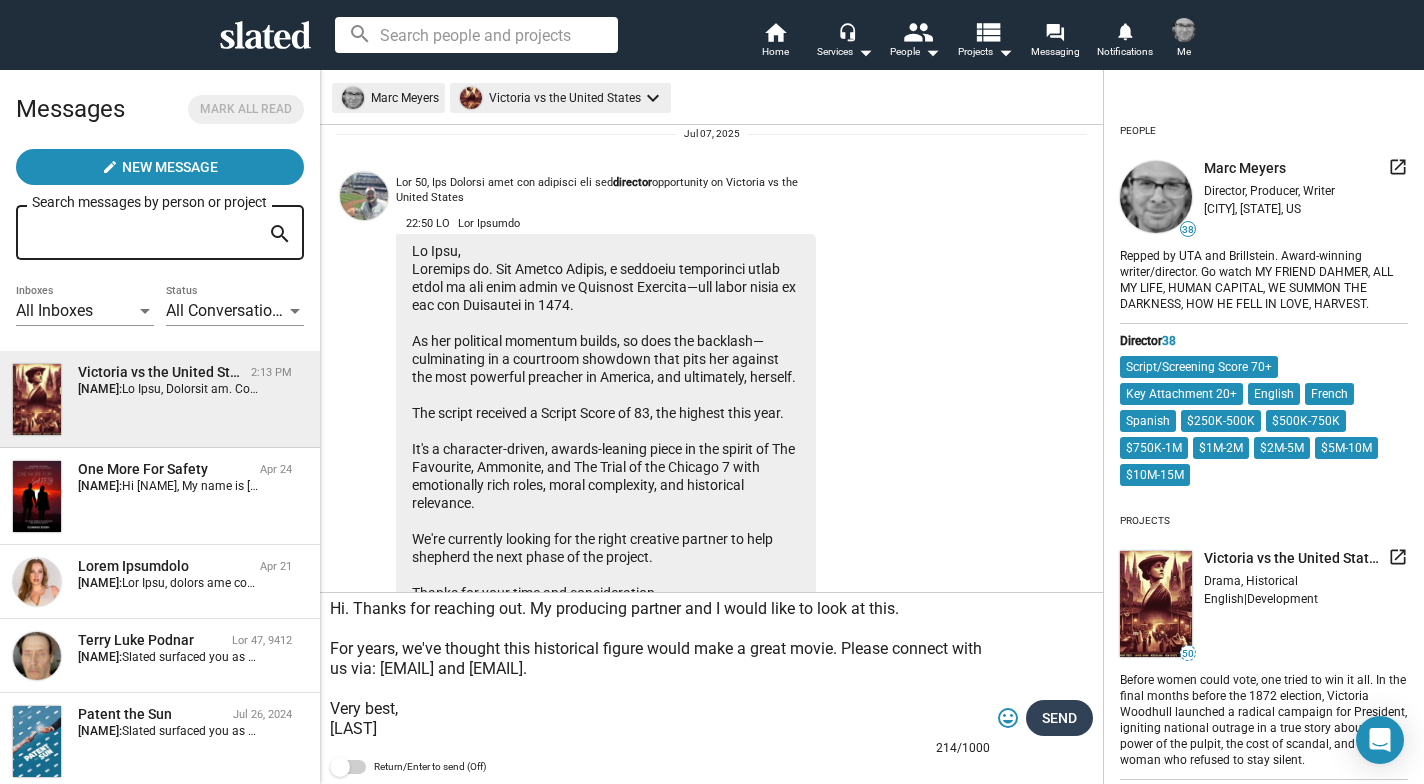type on "Hi. Thanks for reaching out. My producing partner and I would like to look at this.
For years, we've thought this historical figure would make a great movie. Please connect with us via: [EMAIL] and [EMAIL].
Very best,
[LAST]" 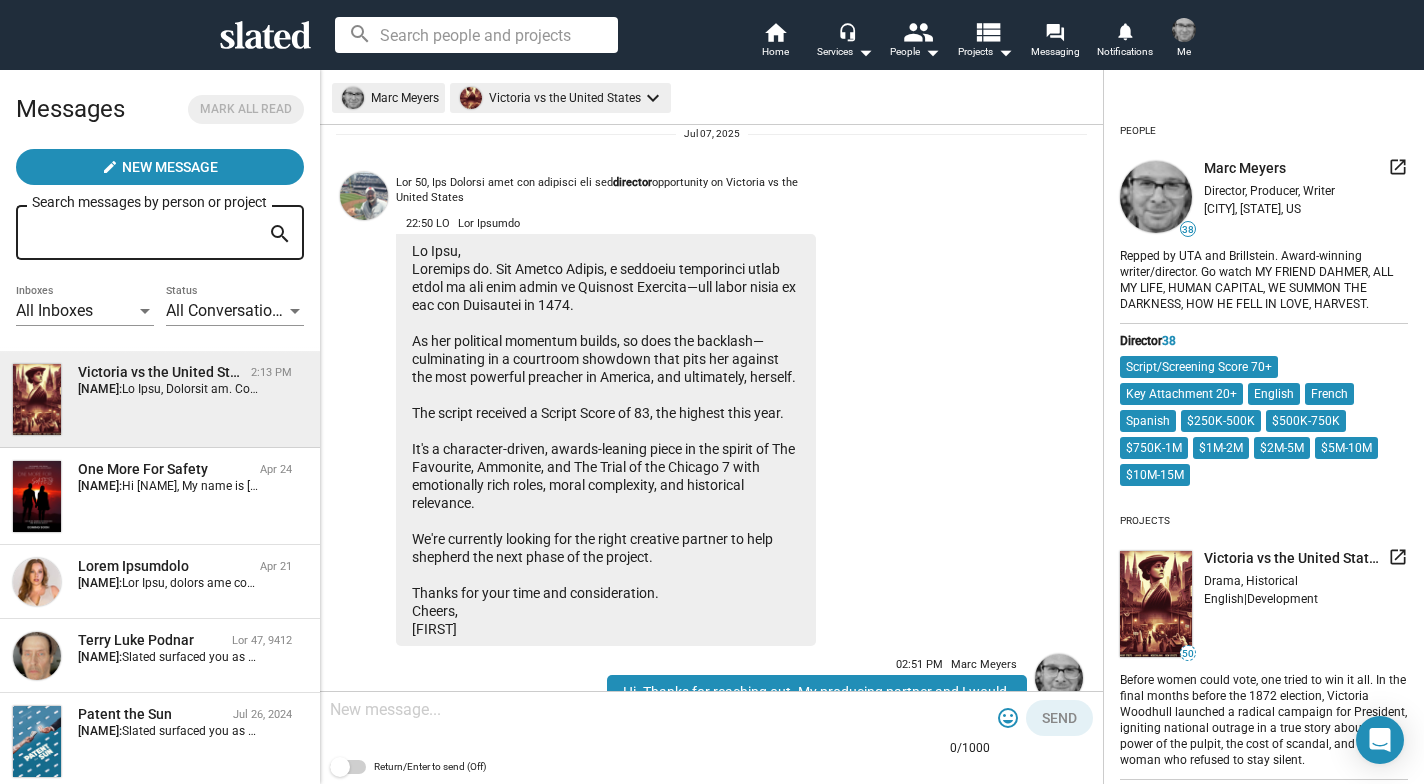 scroll, scrollTop: 295, scrollLeft: 0, axis: vertical 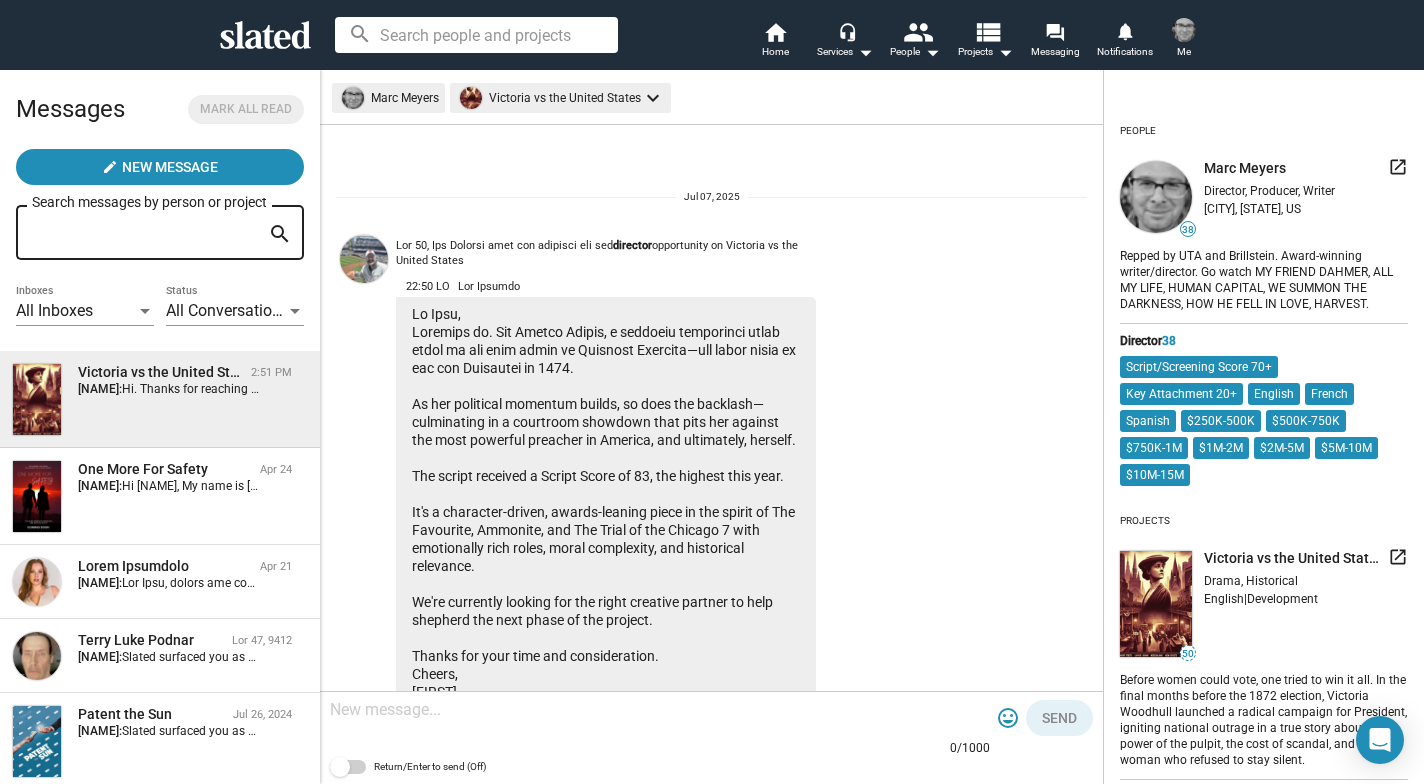 click on "keyboard_arrow_down" at bounding box center [653, 98] 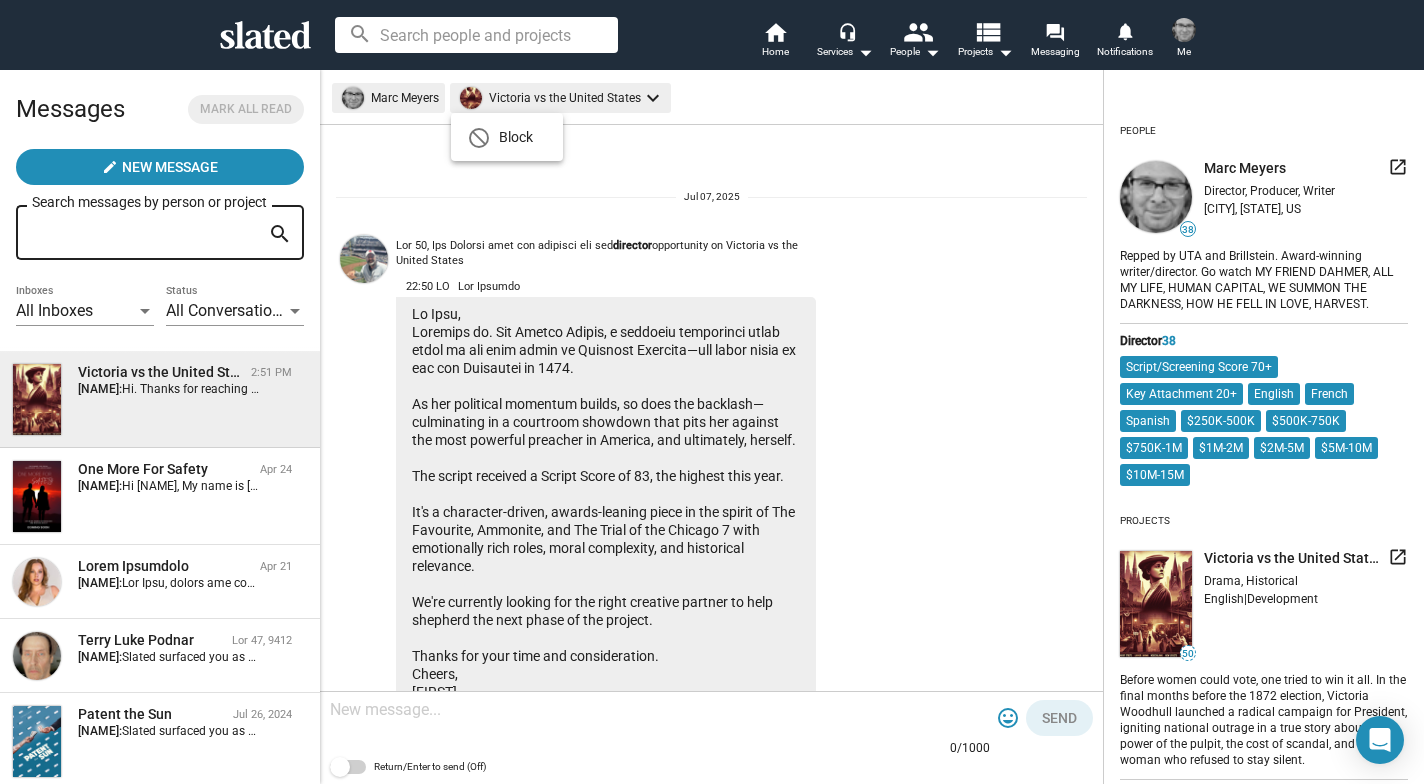 click at bounding box center [712, 392] 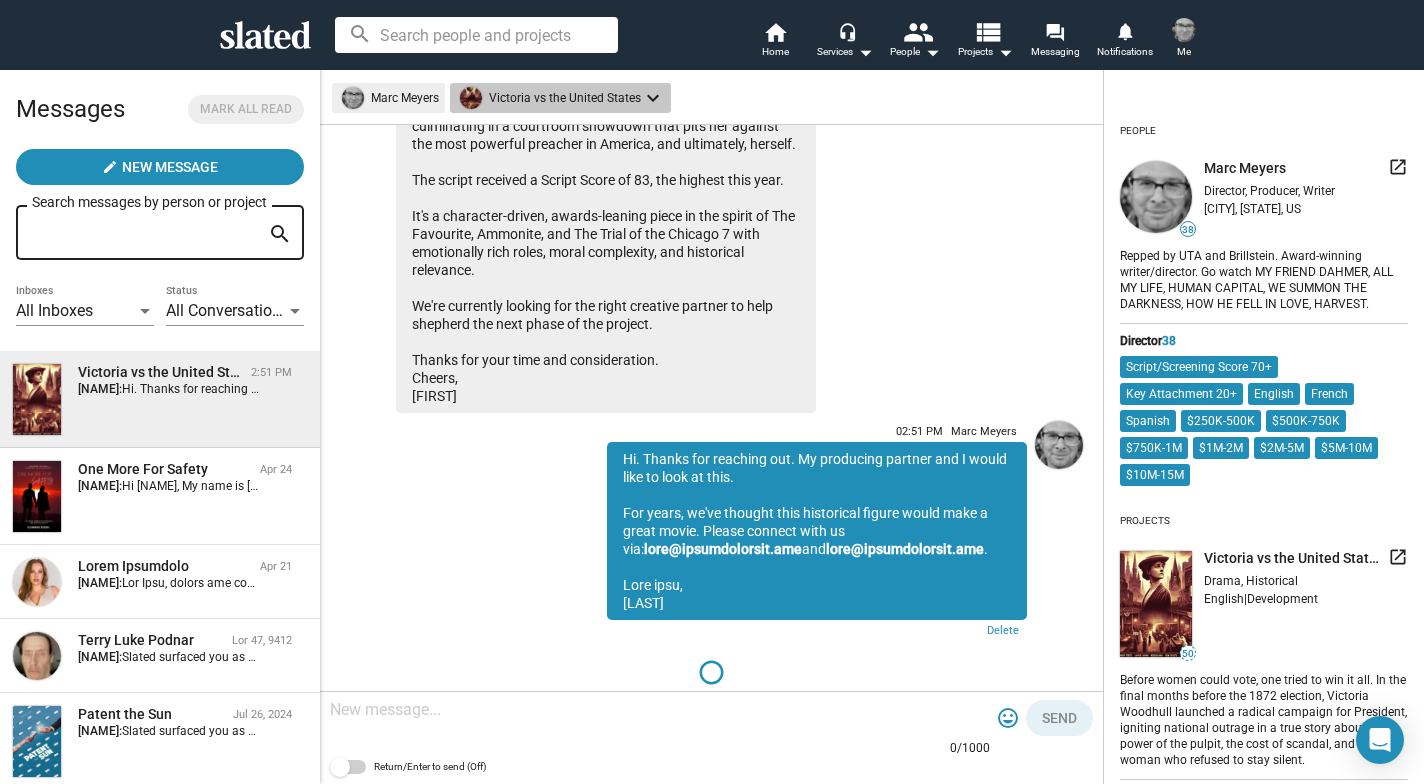 scroll, scrollTop: 295, scrollLeft: 0, axis: vertical 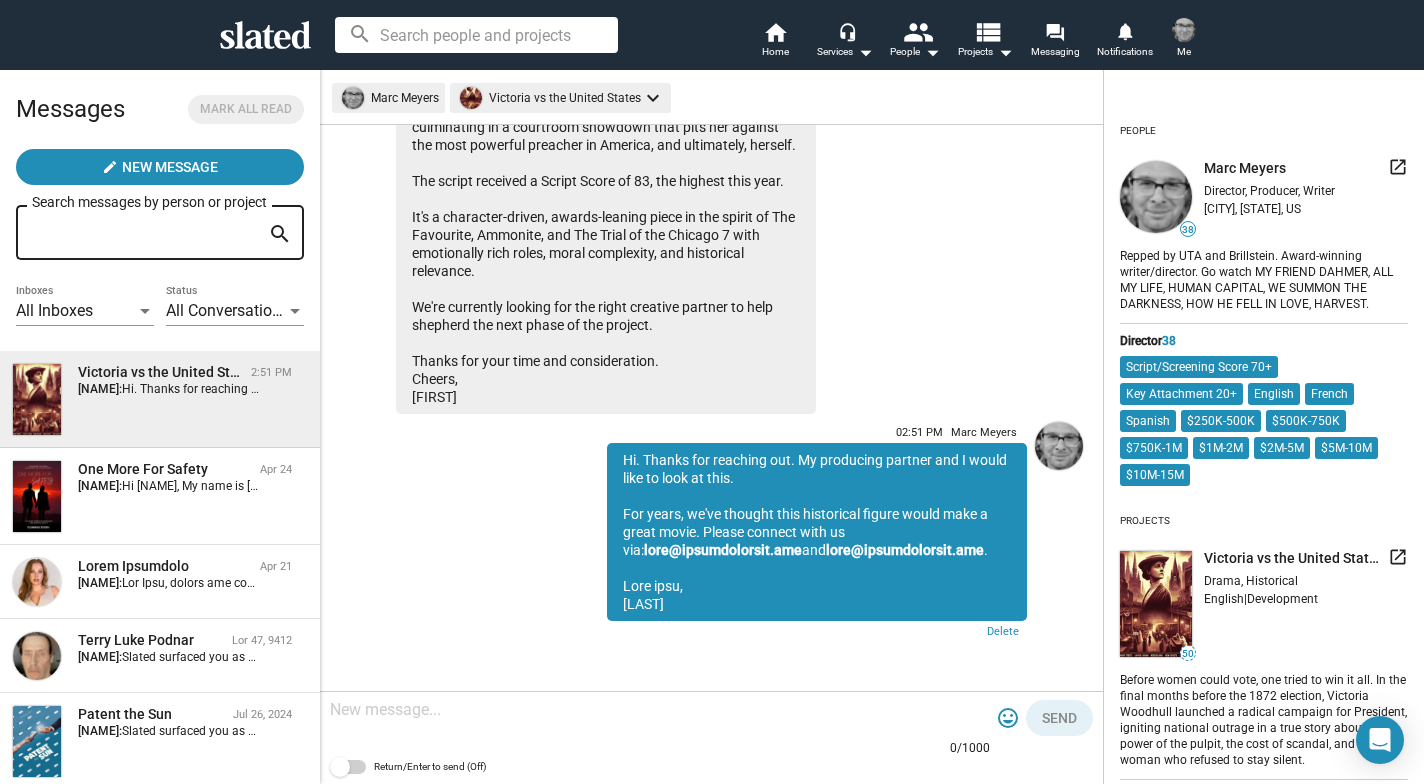 click at bounding box center [1059, 446] 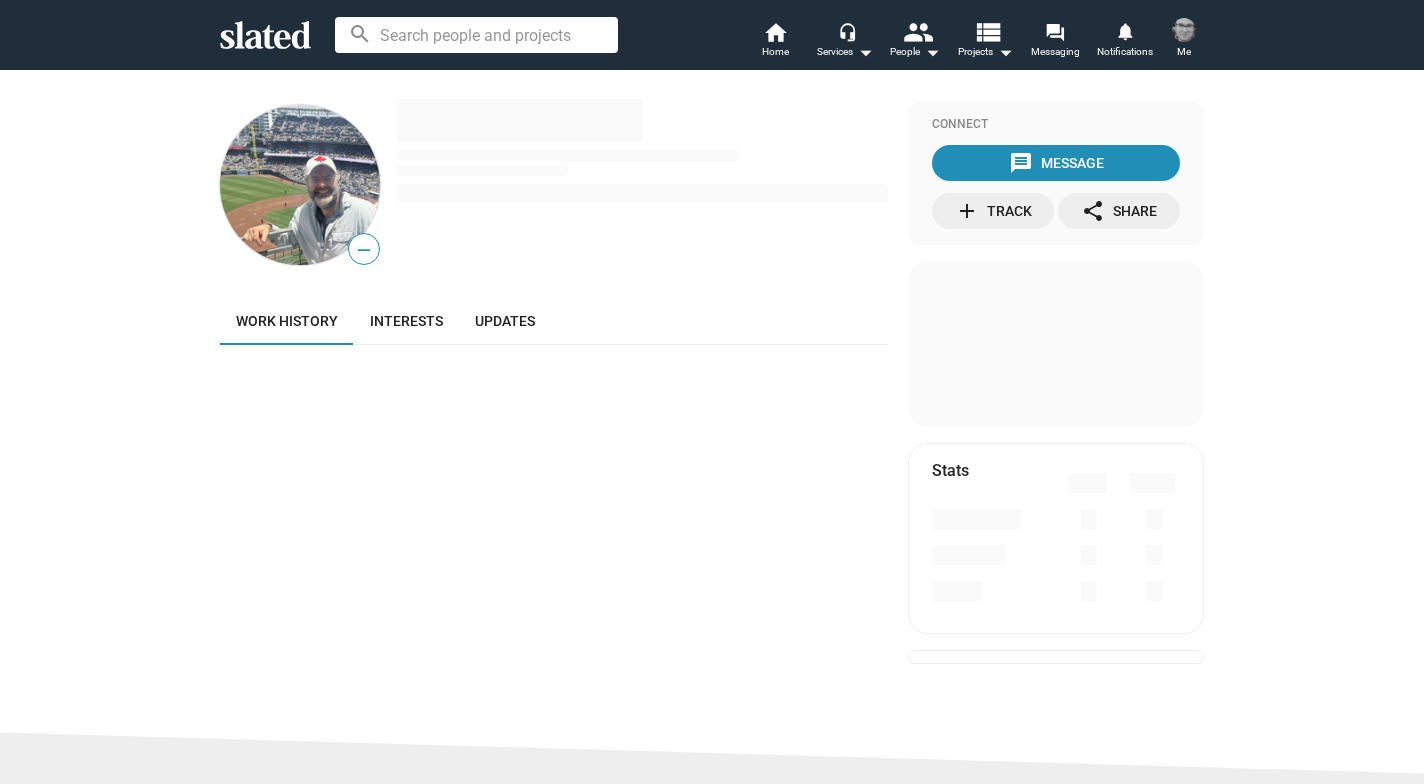 scroll, scrollTop: 0, scrollLeft: 0, axis: both 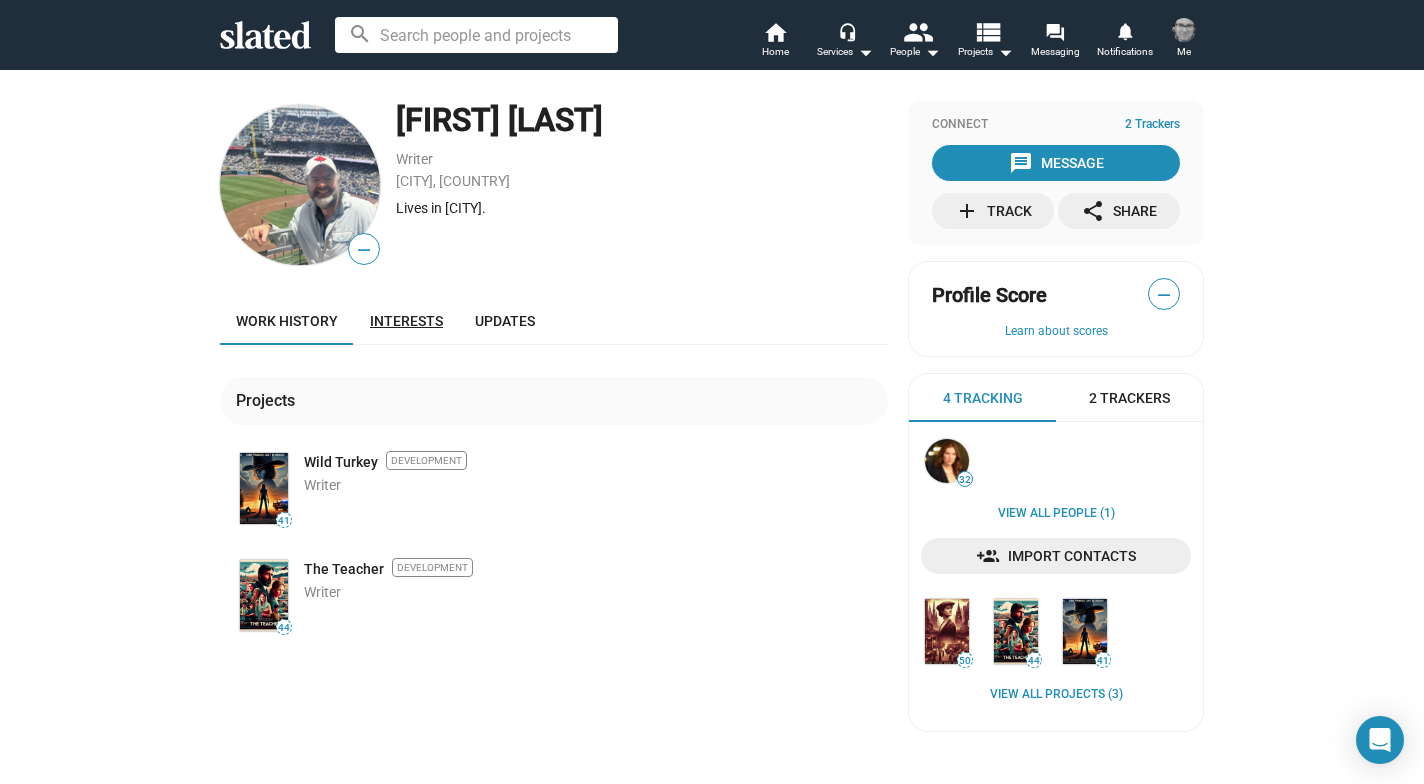 click on "Interests" at bounding box center [406, 321] 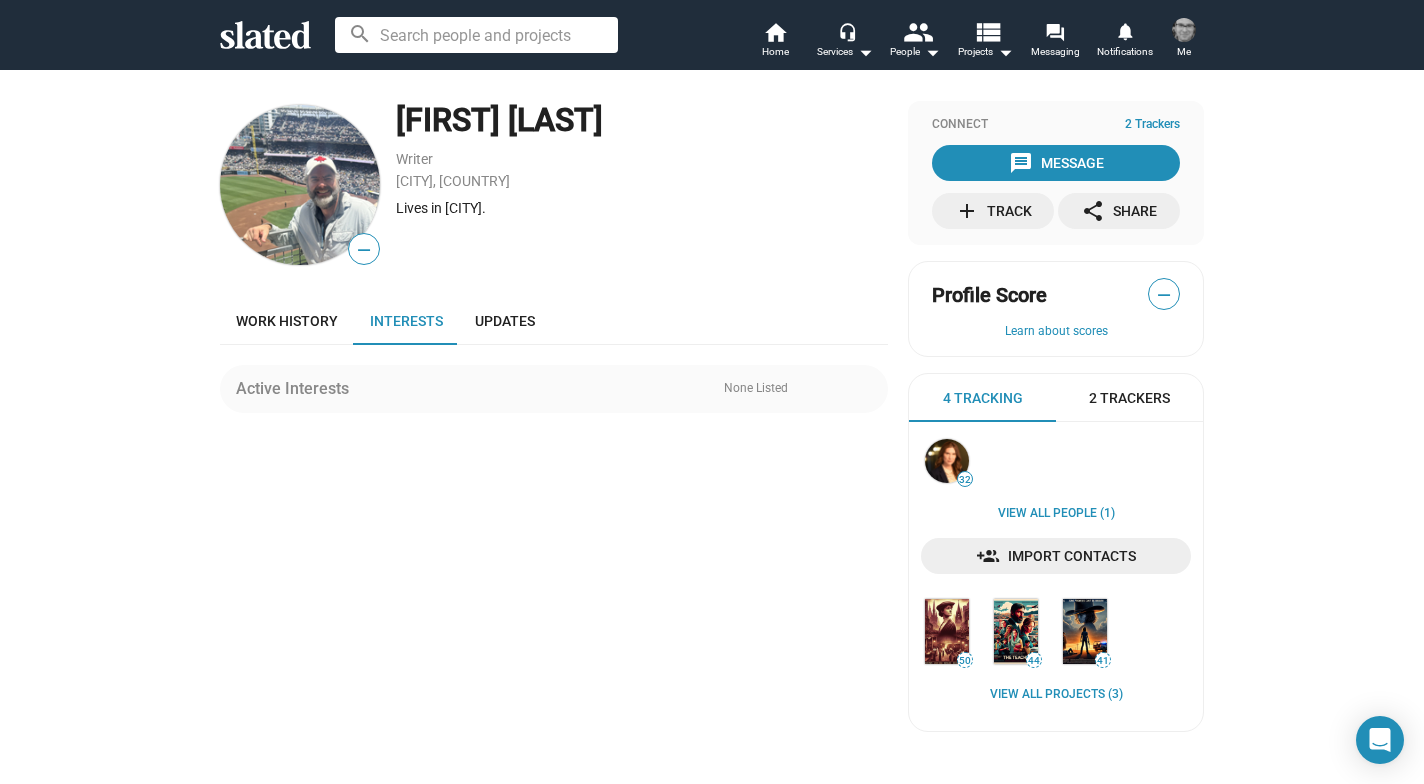 click on "2 Trackers" at bounding box center (1129, 398) 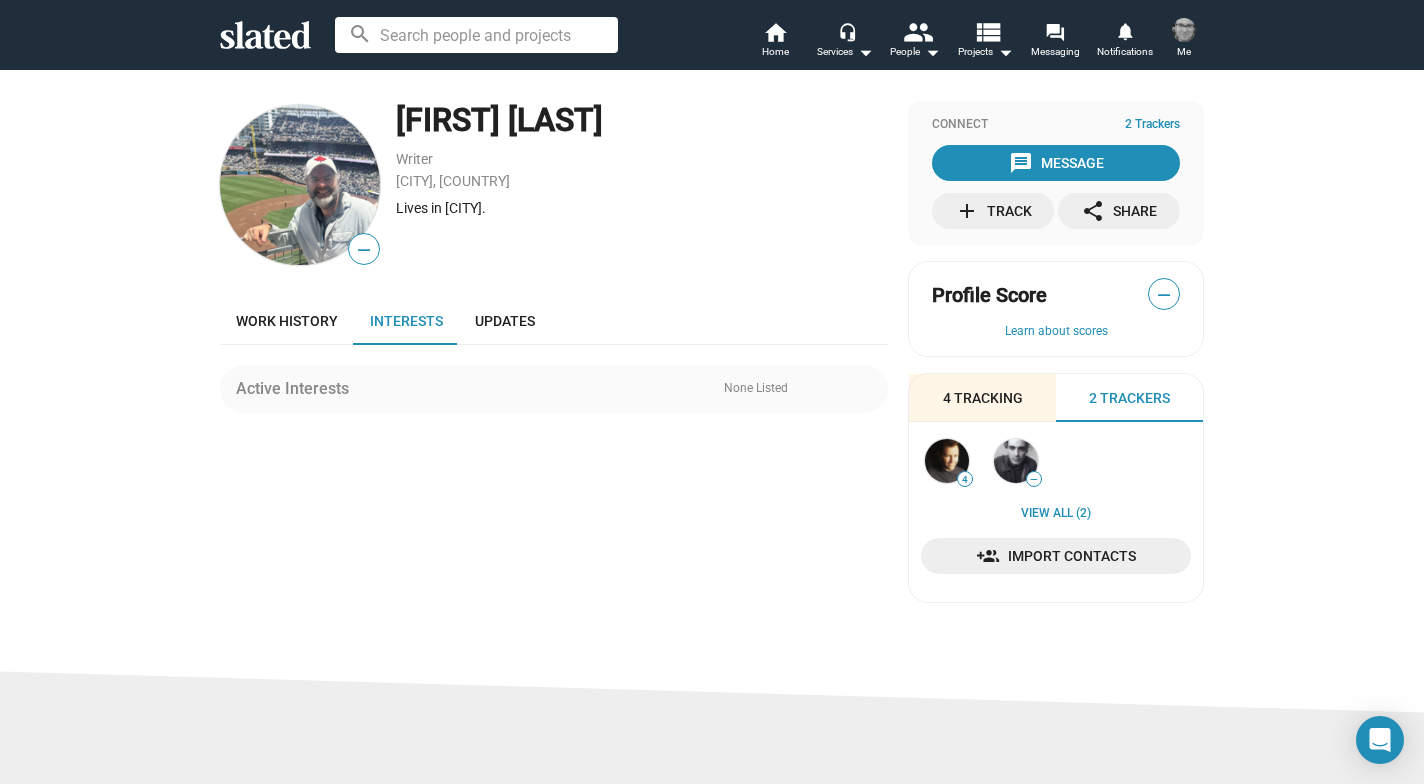 click on "4 Tracking" at bounding box center (983, 398) 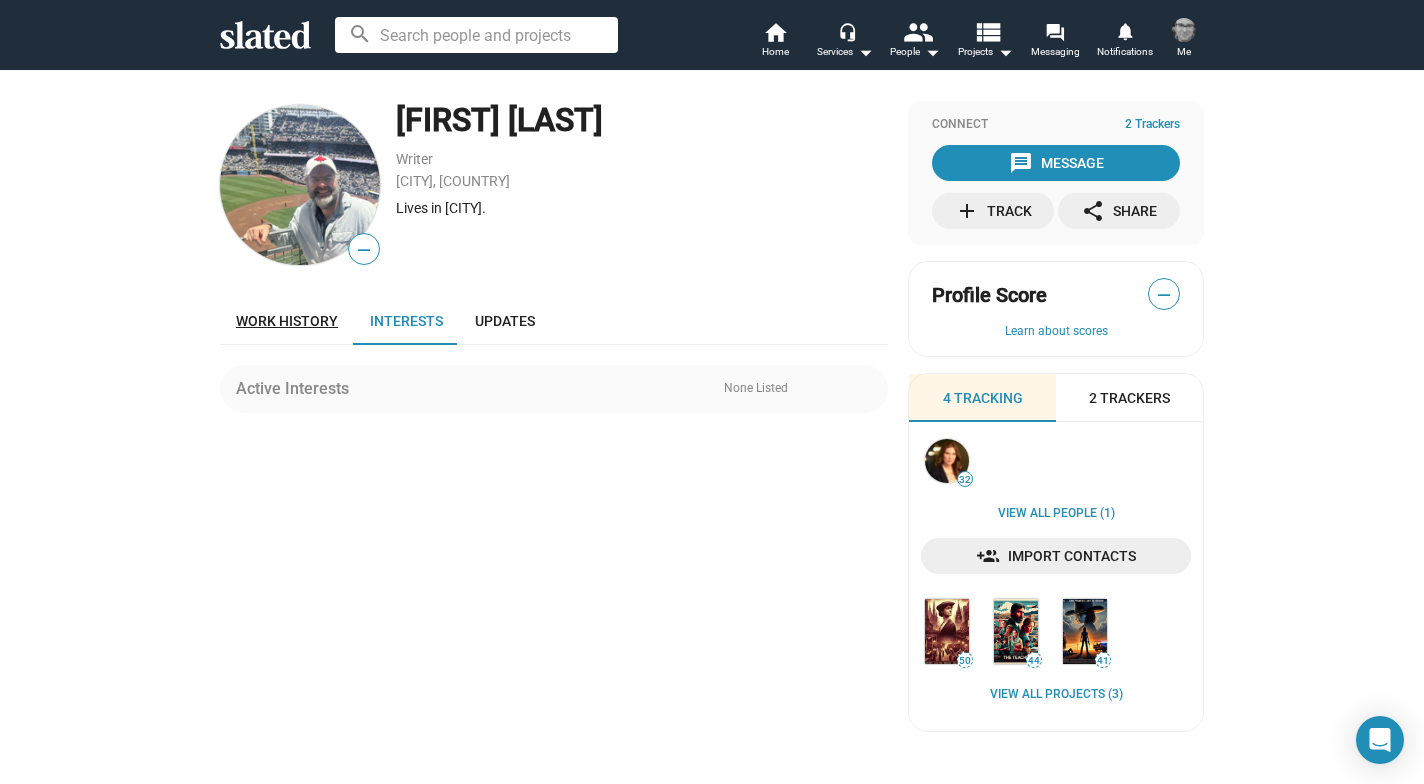 click on "Work history" at bounding box center [287, 321] 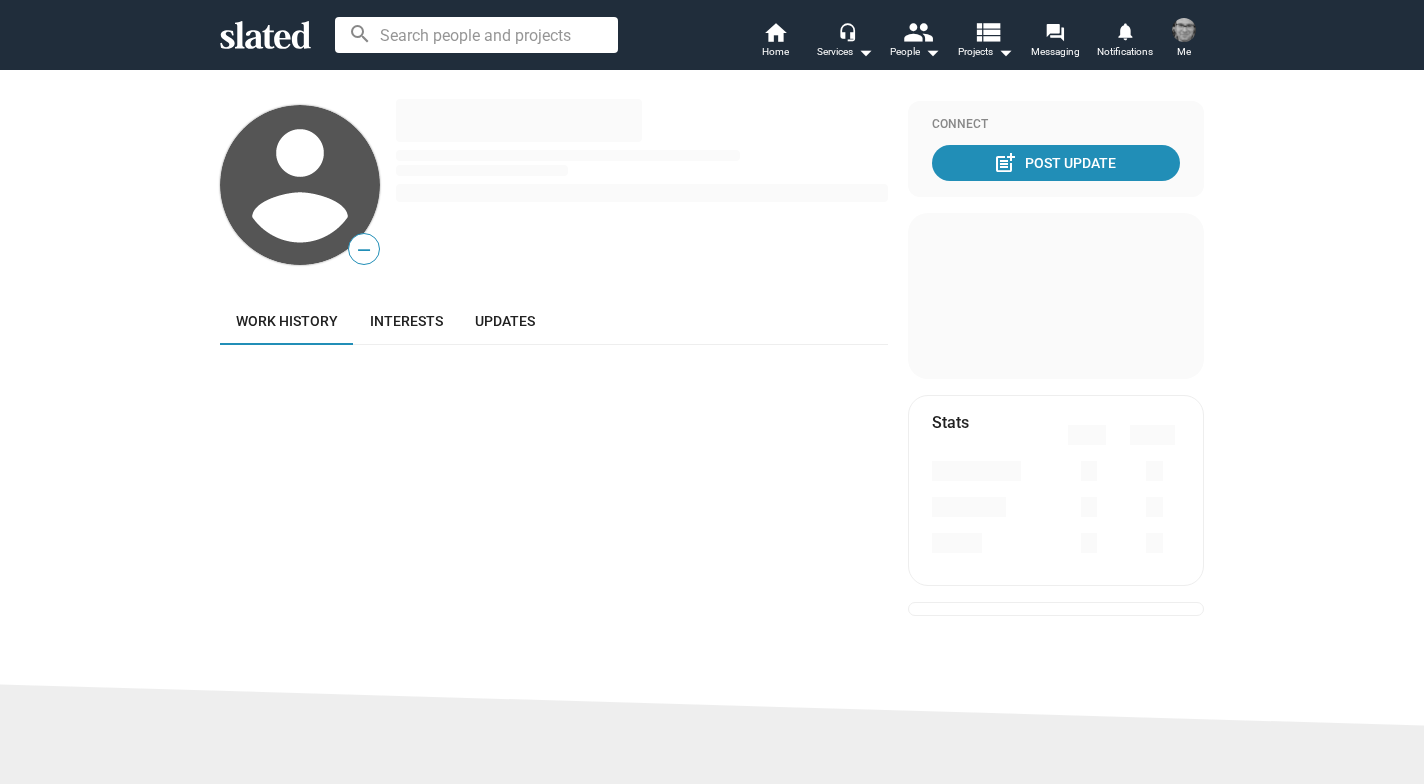 scroll, scrollTop: 0, scrollLeft: 0, axis: both 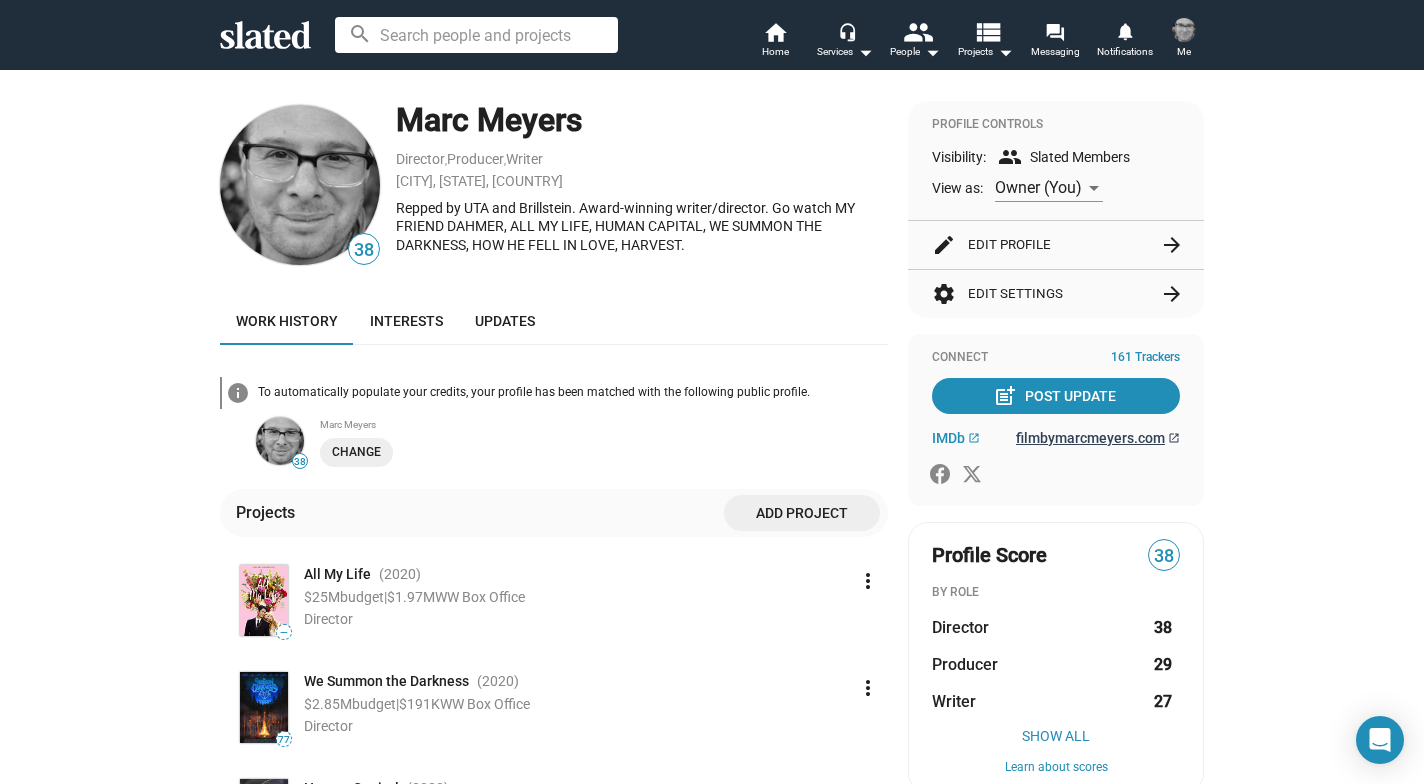 click on "filmbymarcmeyers.com" at bounding box center [1090, 438] 